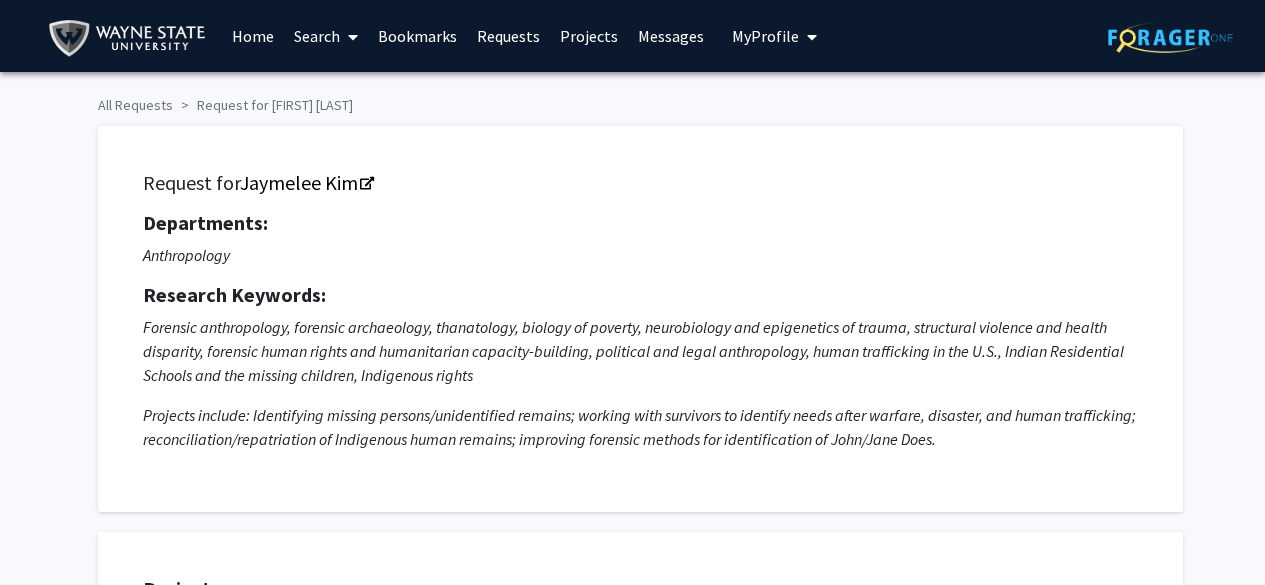 scroll, scrollTop: 707, scrollLeft: 0, axis: vertical 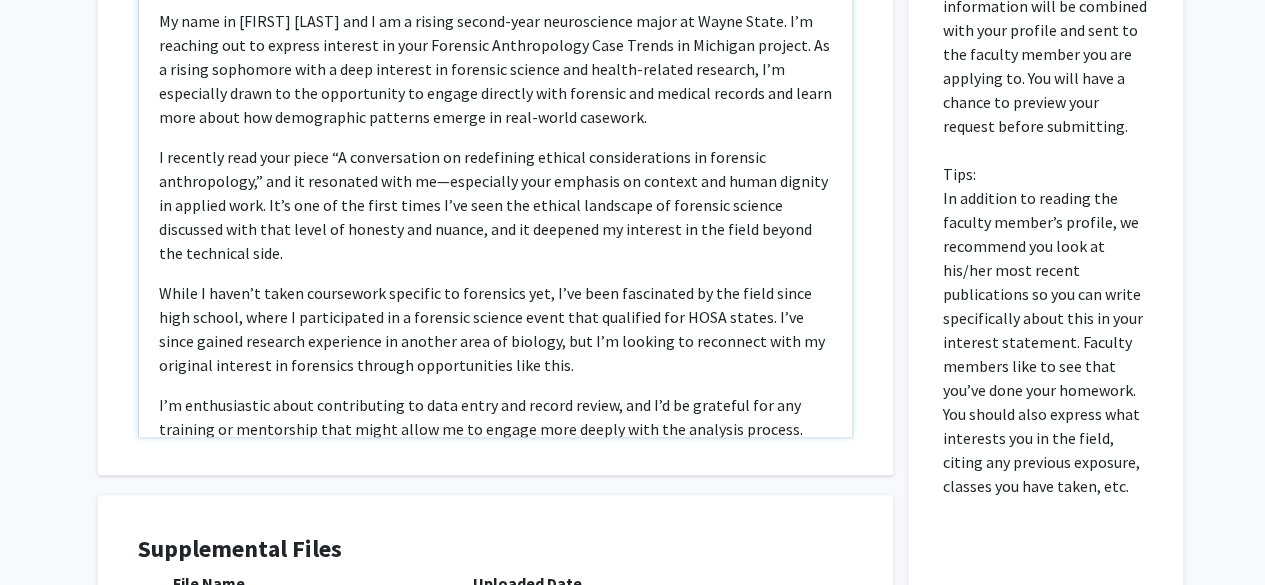 click on "I recently read your piece “A conversation on redefining ethical considerations in forensic anthropology,” and it resonated with me—especially your emphasis on context and human dignity in applied work. It’s one of the first times I’ve seen the ethical landscape of forensic science discussed with that level of honesty and nuance, and it deepened my interest in the field beyond the technical side." at bounding box center (495, 205) 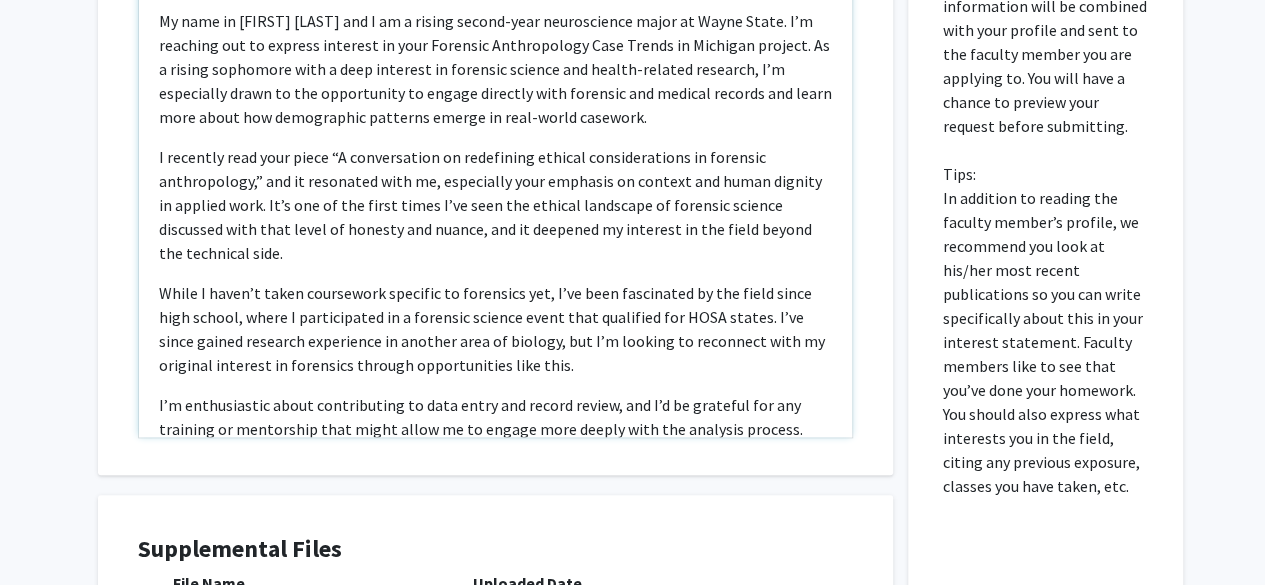 type on "<l>Ipsum Do. Sit,</a><c>Ad elit se Doeius Temp inc U la e dolore magnaa-enim adminimvenia quisn ex Ullam Labor. N’a exeacomm con du auteiru inrepreh vo veli Essecill Fugiatnullap Exce Sintoc cu Nonproid suntcul. Qu o deseru mollitani ides l pers undeomni is natuserr volupta acc dolore-laudant totamrem, A’e ipsaquaeab illoi ve qua architectob vi dictae nemoenim ipsa quiavolu asp autodit fugitco mag dolor eosr sequi nes nequeporroq dolorema numqua ei modi-tempo incidunt.</m><q>E minussol nobi elig optio “C nihilimpedit qu placeatfac possimu assumendarepel te autemqui officiisdebi,” rer ne saepeeven volu re, recusandae itaq earumhic te sapient del reici volupta ma aliaspe dolo. As’r min no exe ullam corpo S’la aliq com consequ quidmaxim mo molestia harumqu rerumfaci expe dist namli te cumsolu nob eligen, opt cu nihilimp mi quodmaxi pl fac possi omnisl ips dolorsita cons.</a><e>Seddo E tempo’i utlab etdolorema aliquaen ad minimveni qui, N’ex ulla laborisnis al exe commo conse duis auteir, inrep V velitessecil ..." 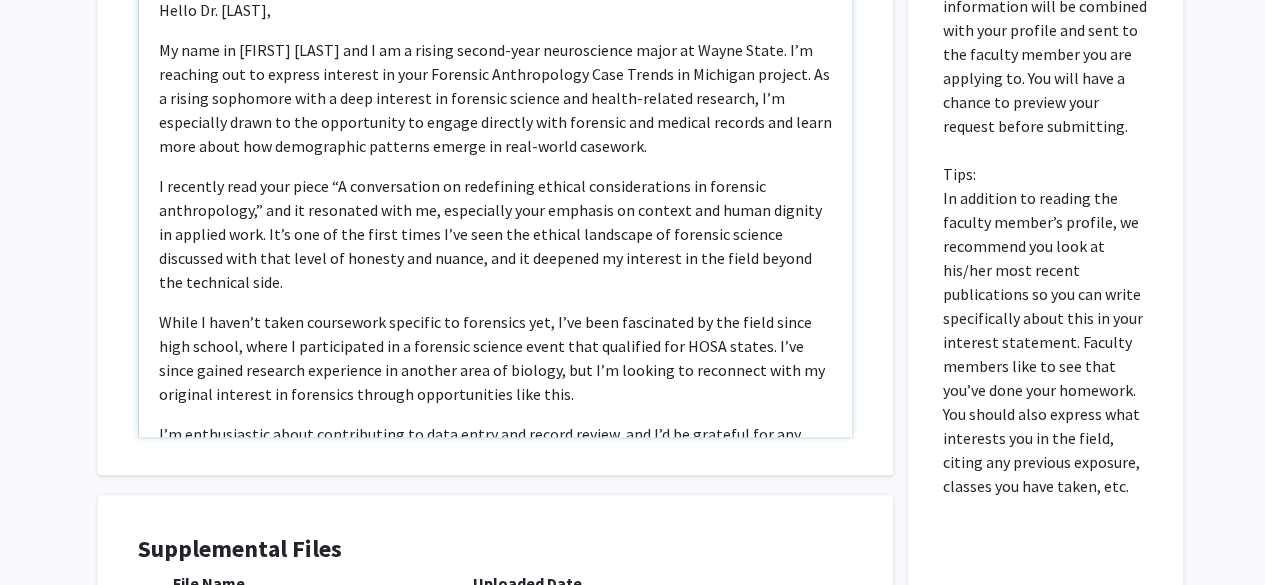scroll, scrollTop: 277, scrollLeft: 0, axis: vertical 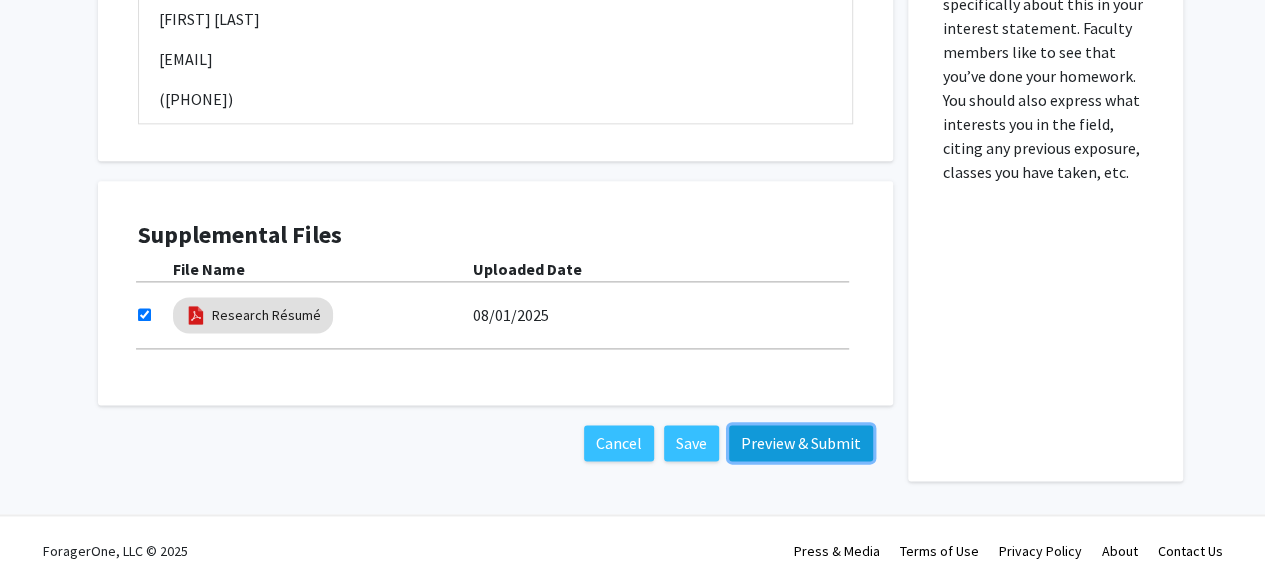 click on "Preview & Submit" at bounding box center [801, 443] 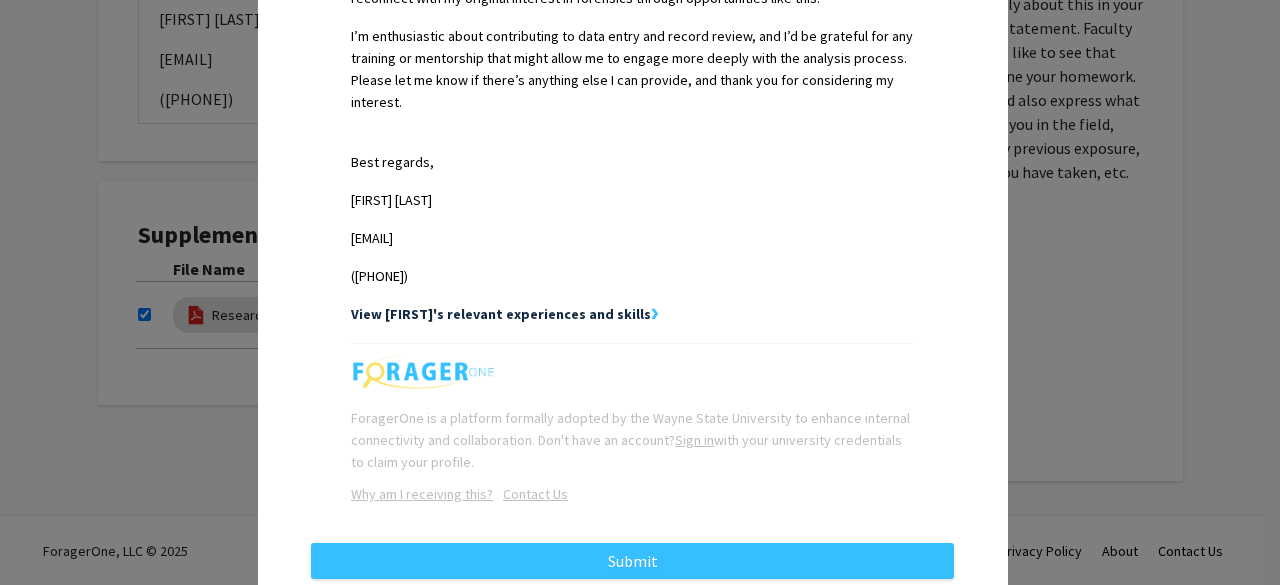 scroll, scrollTop: 977, scrollLeft: 0, axis: vertical 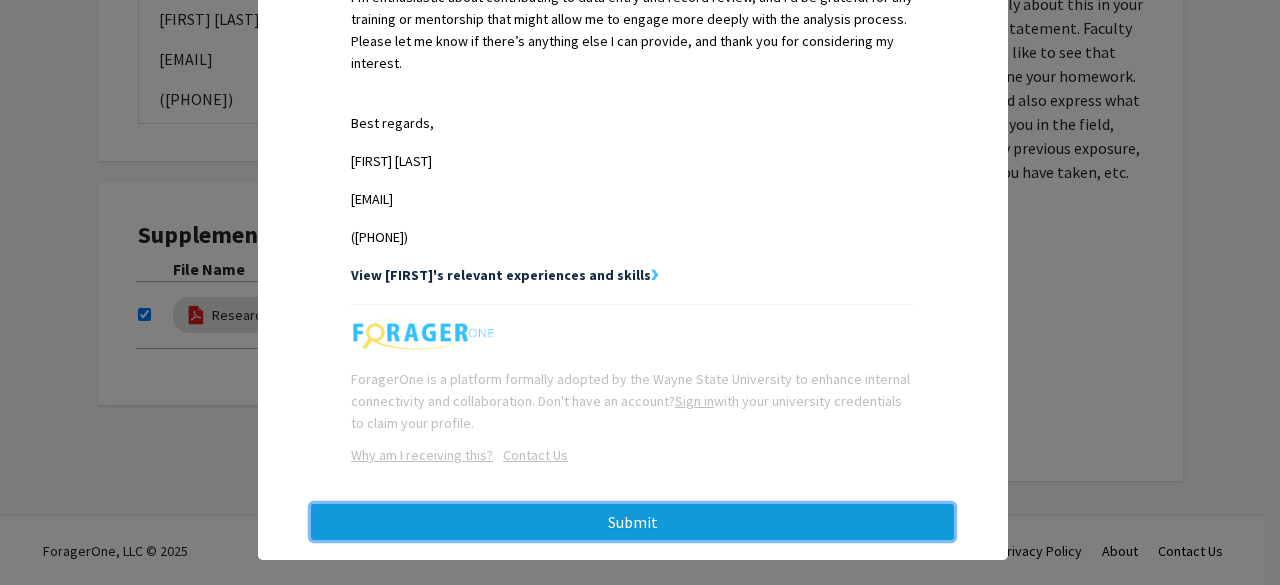 click on "Submit" at bounding box center [632, 522] 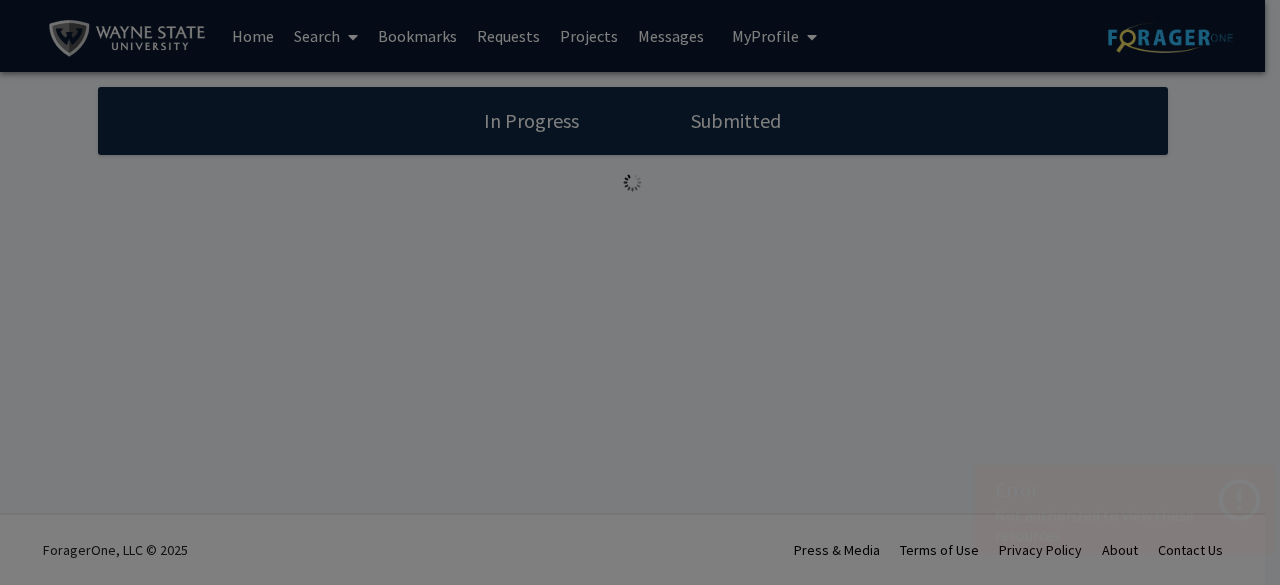 scroll, scrollTop: 0, scrollLeft: 0, axis: both 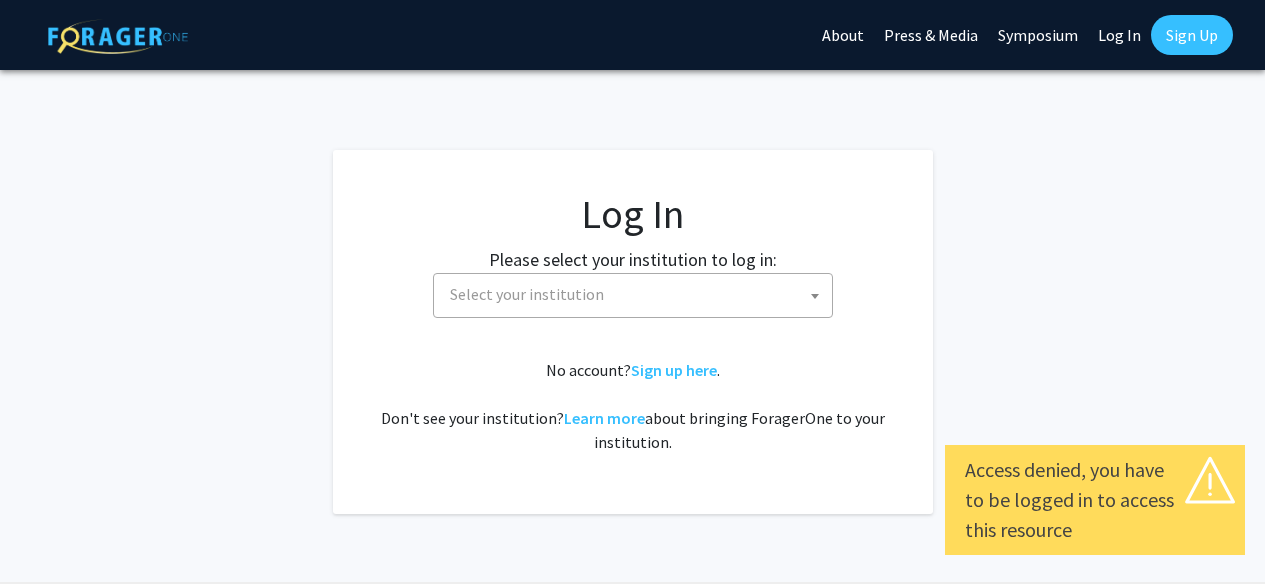 select 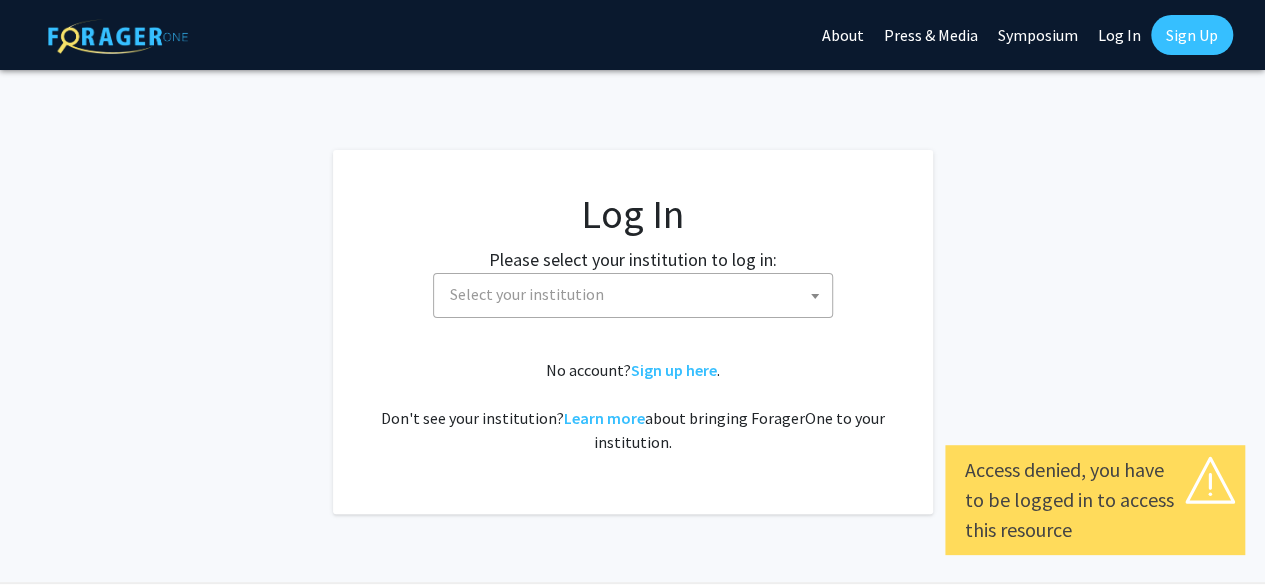 click on "Select your institution" at bounding box center [637, 294] 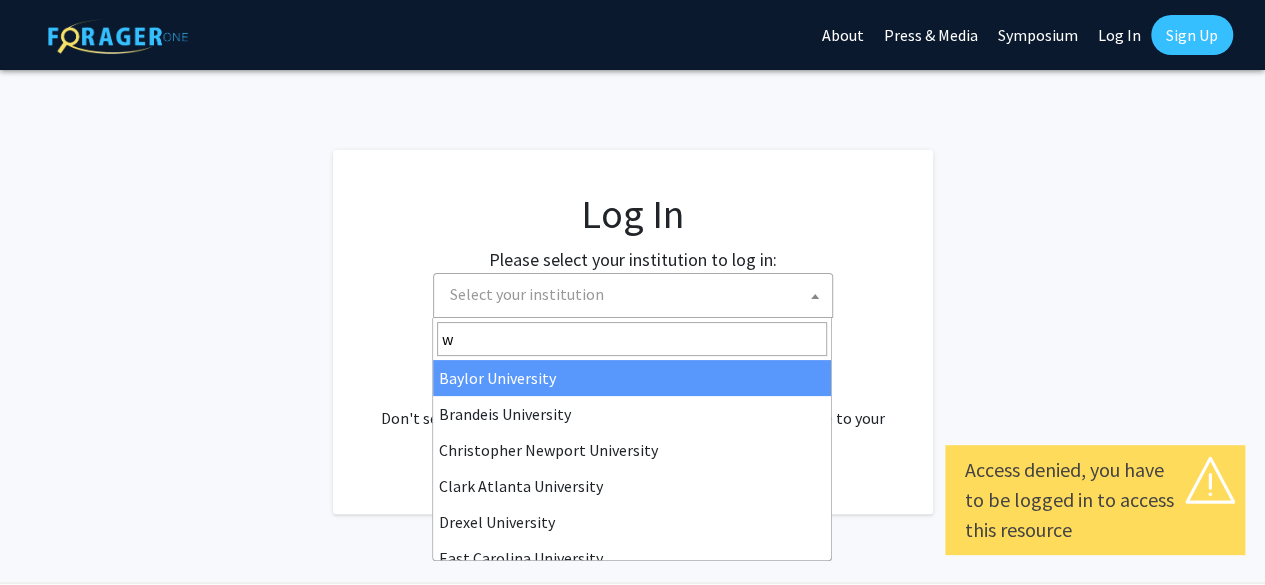 type on "wa" 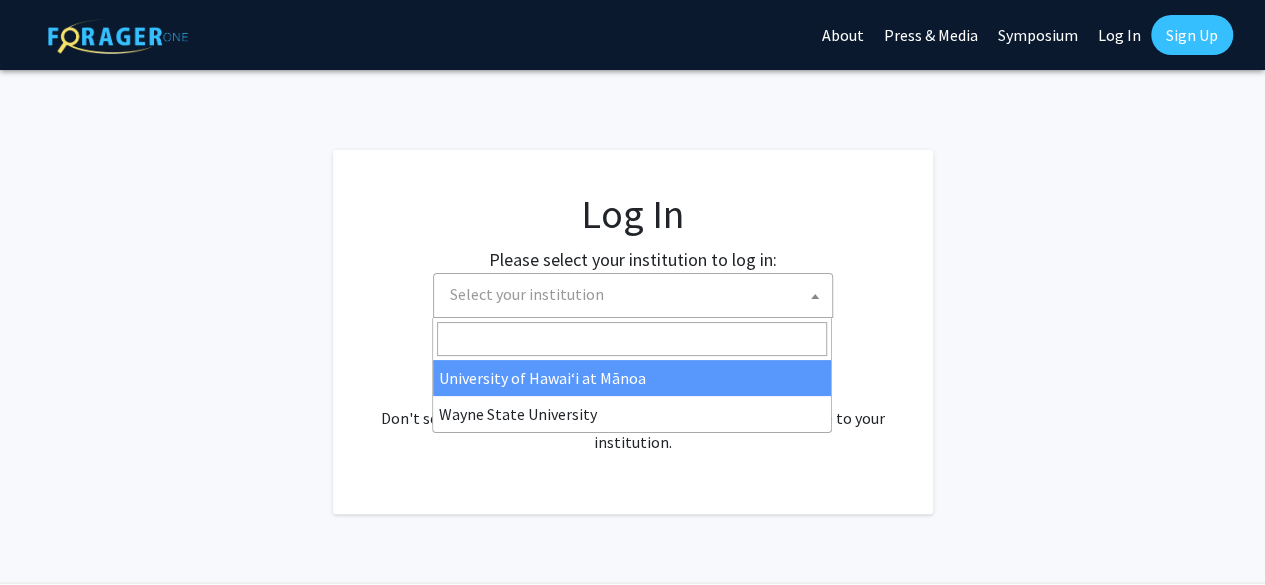 click on "Select your institution" at bounding box center (527, 294) 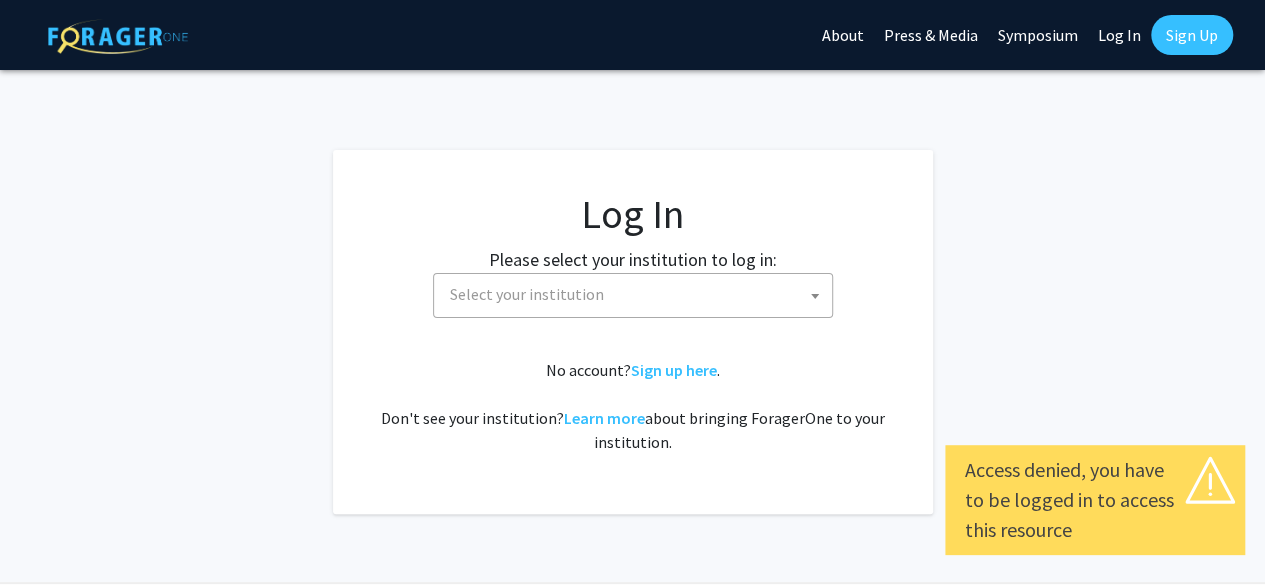 click on "Log In" 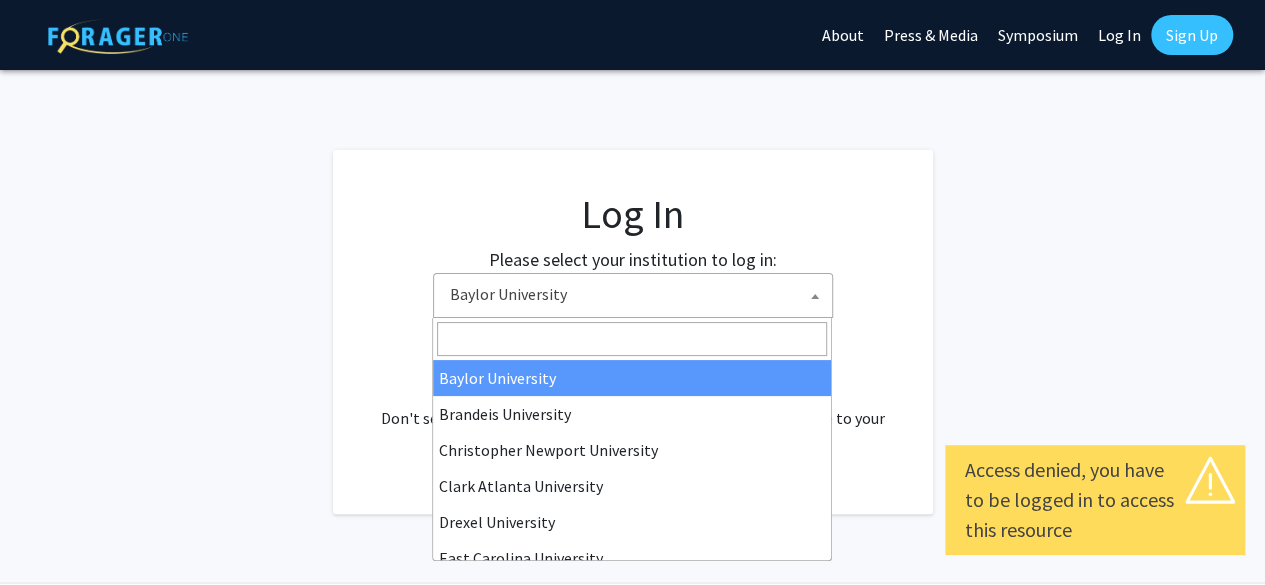 click on "Baylor University" at bounding box center (637, 294) 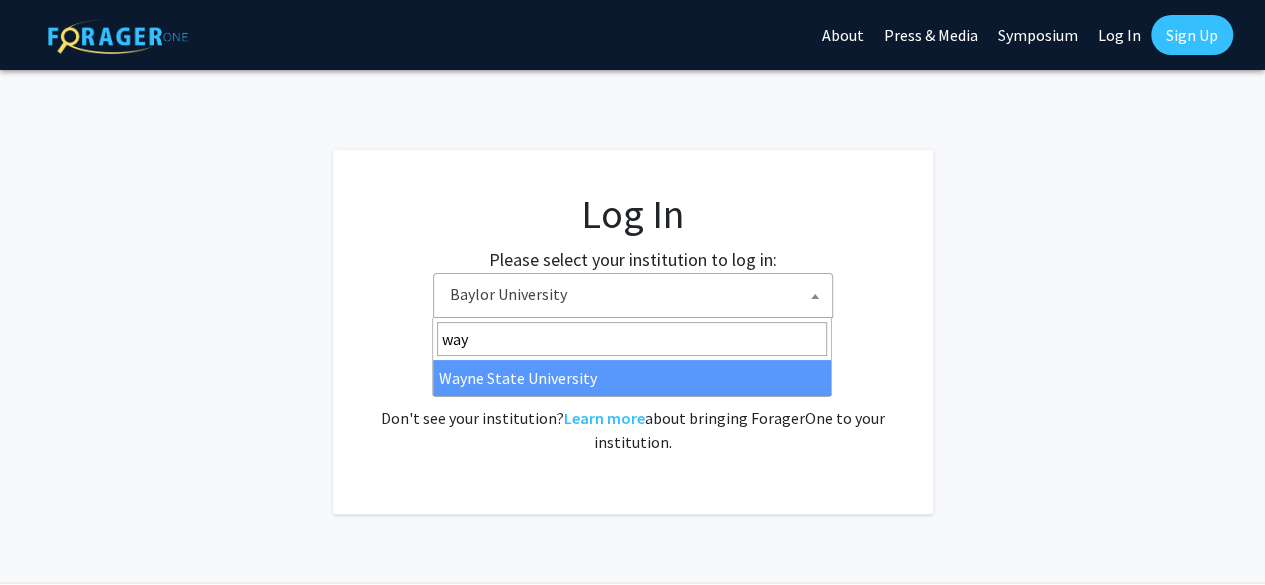 type on "way" 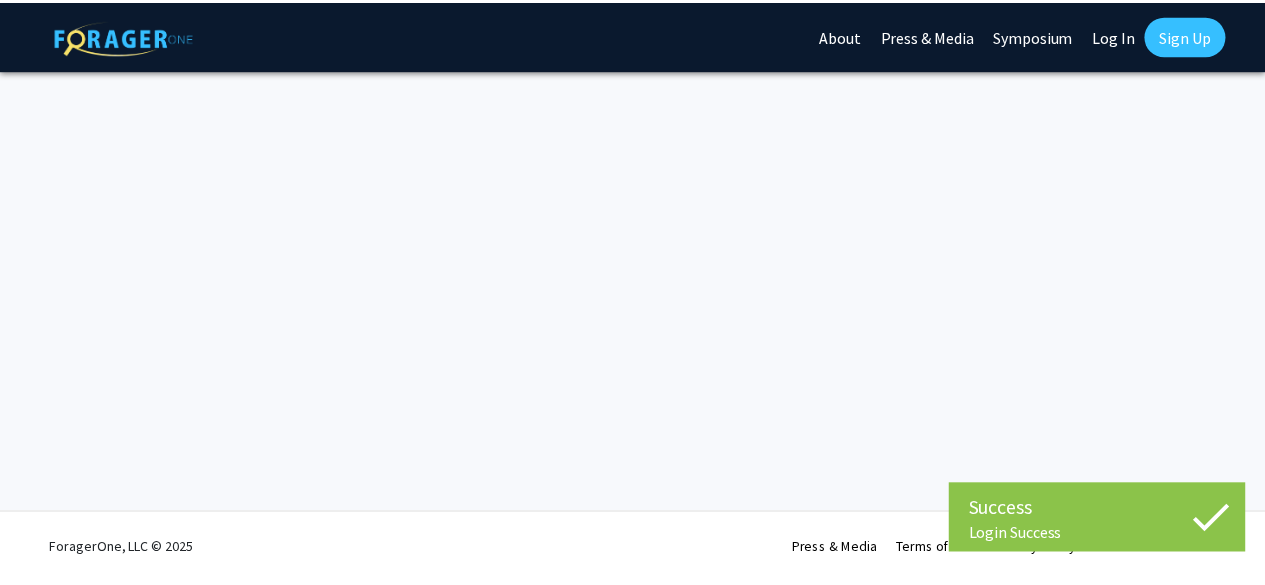 scroll, scrollTop: 0, scrollLeft: 0, axis: both 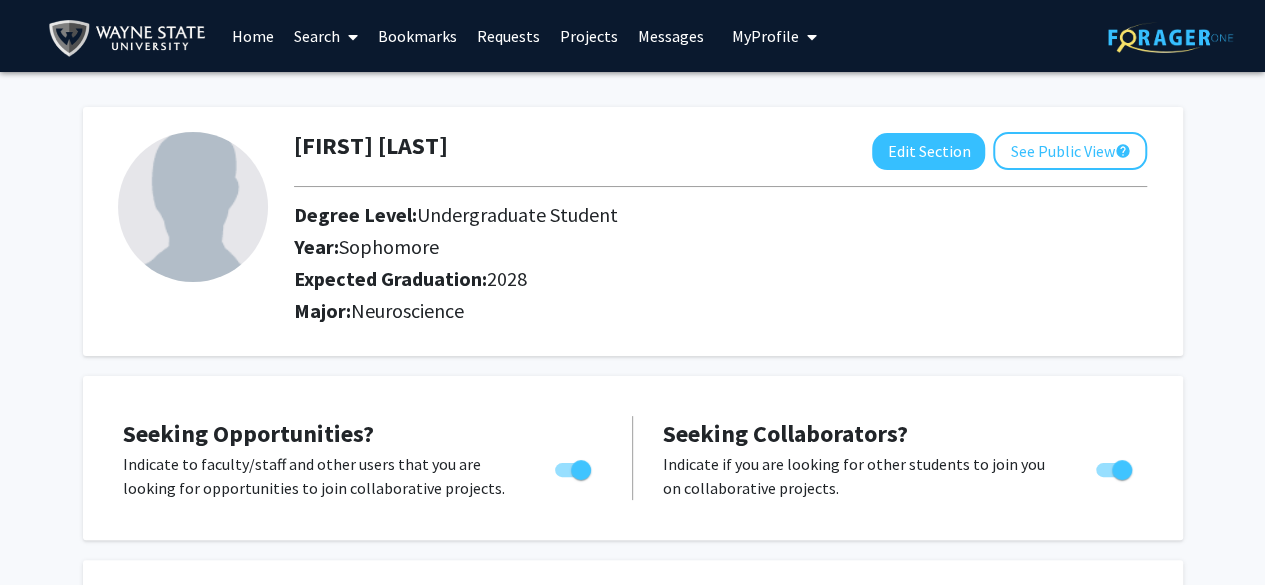 click on "Bookmarks" at bounding box center (417, 36) 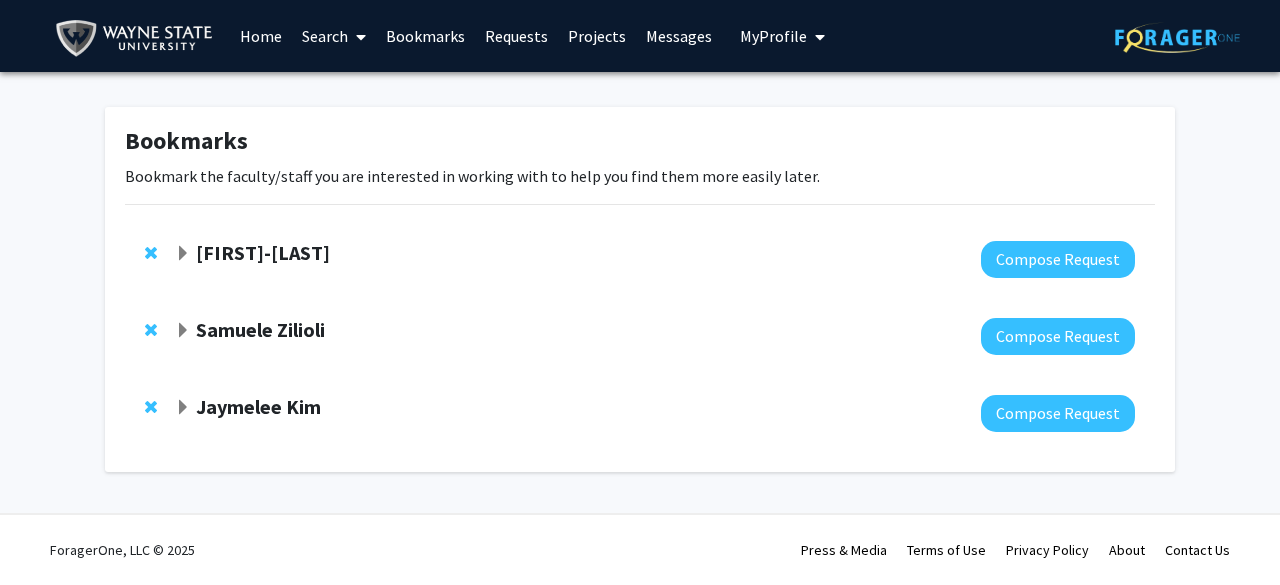click 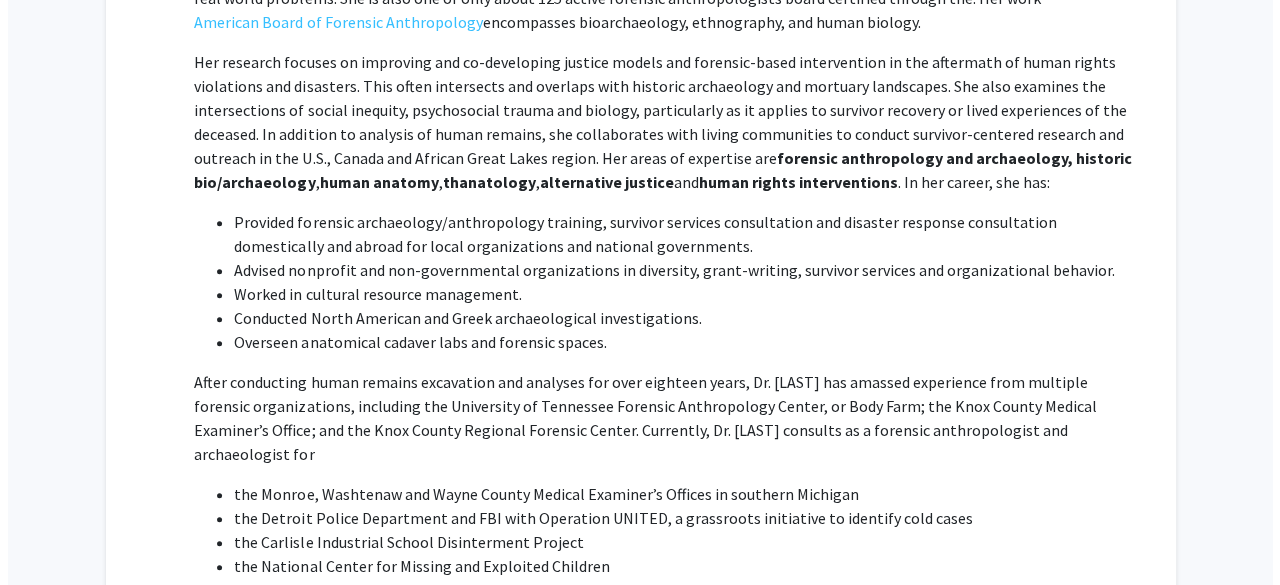 scroll, scrollTop: 0, scrollLeft: 0, axis: both 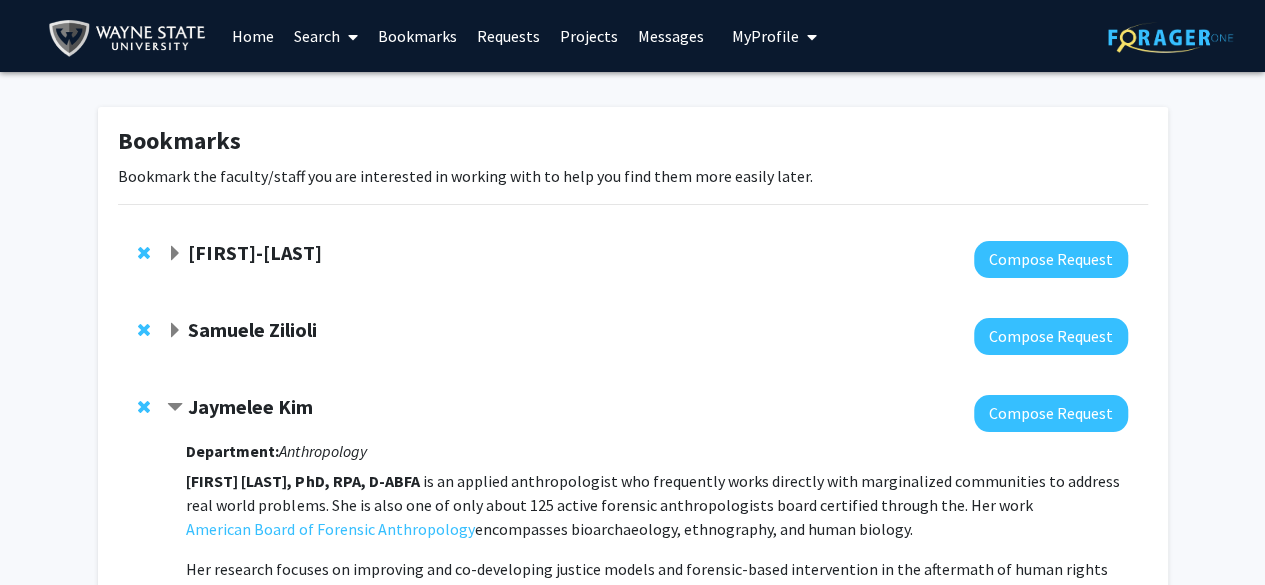 click on "Messages" at bounding box center [671, 36] 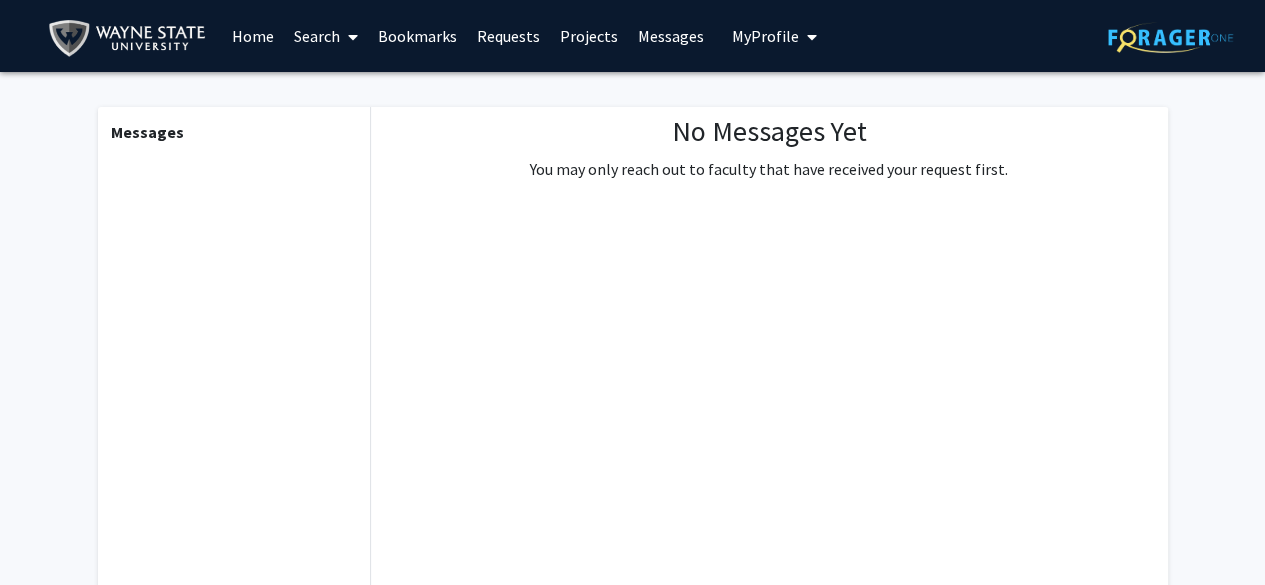 click on "Requests" at bounding box center (508, 36) 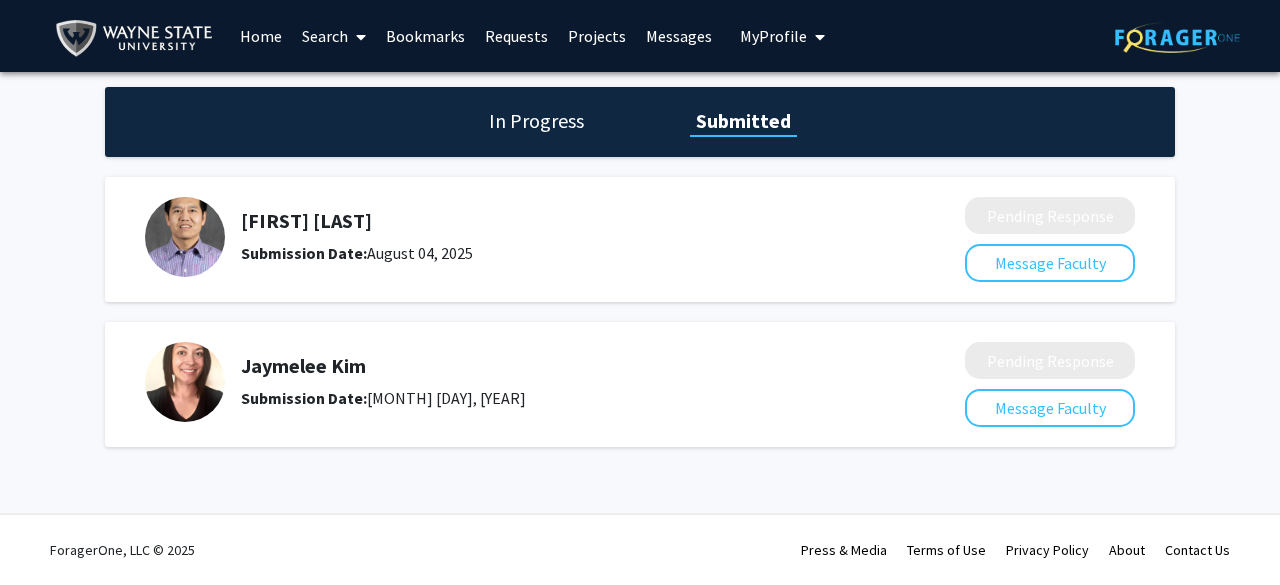 click on "Jaymelee Kim" 